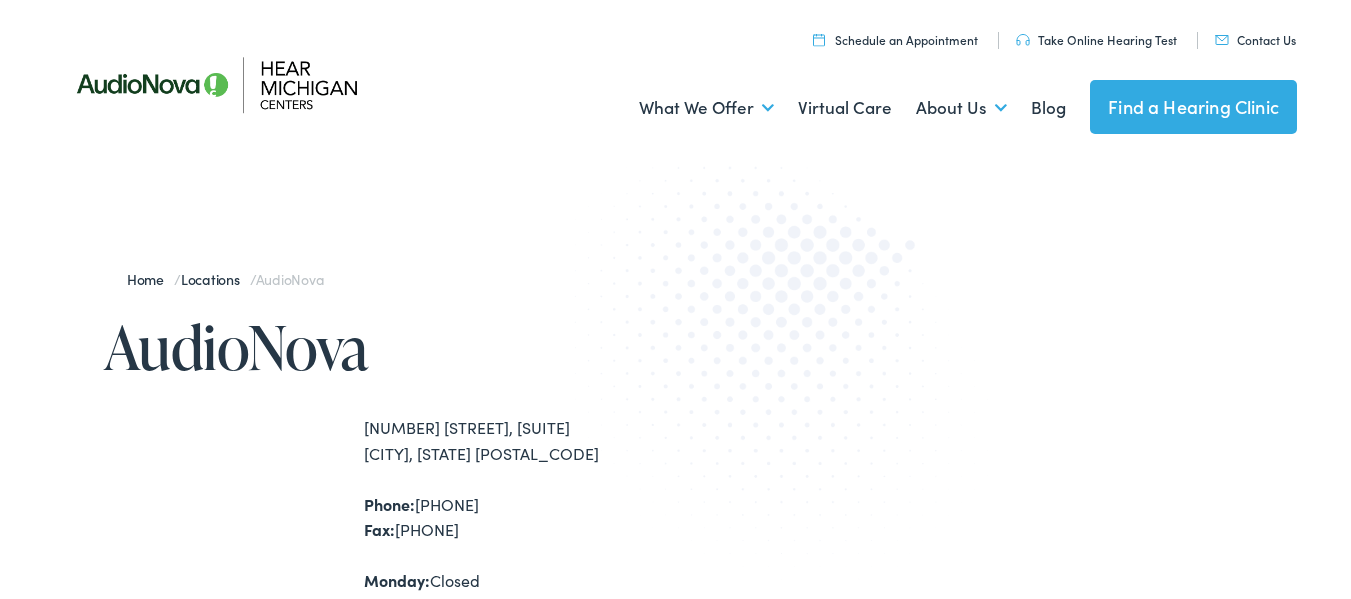 scroll, scrollTop: 0, scrollLeft: 0, axis: both 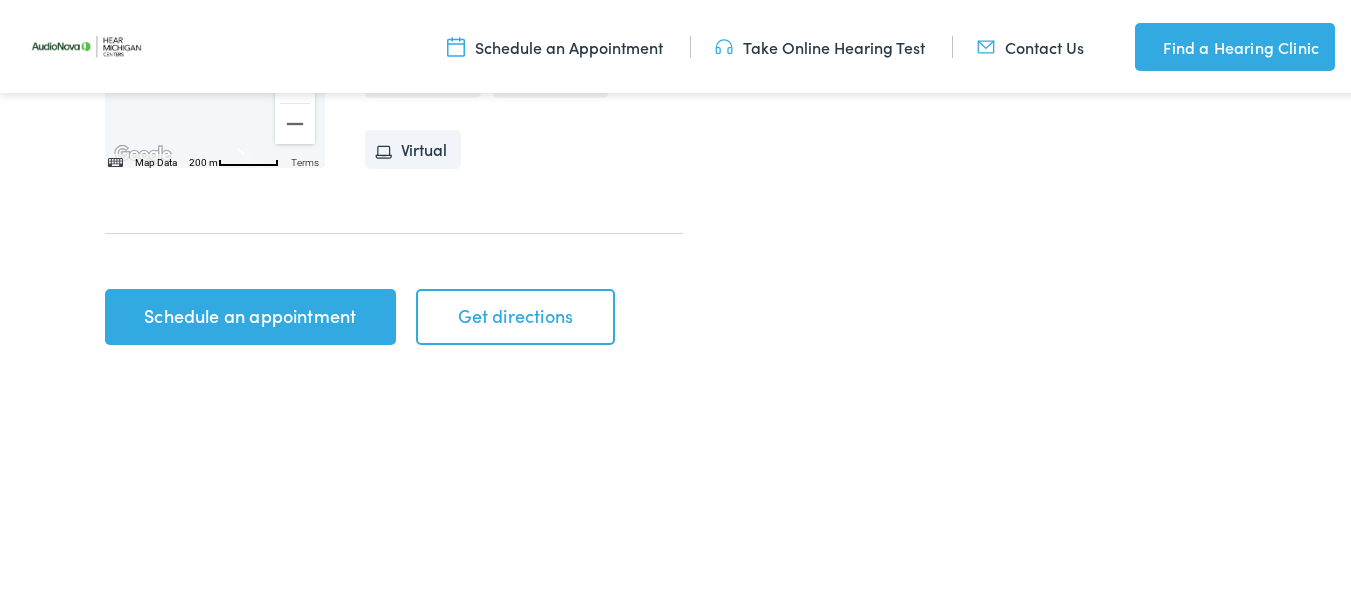 click on "Schedule an appointment" at bounding box center (250, 314) 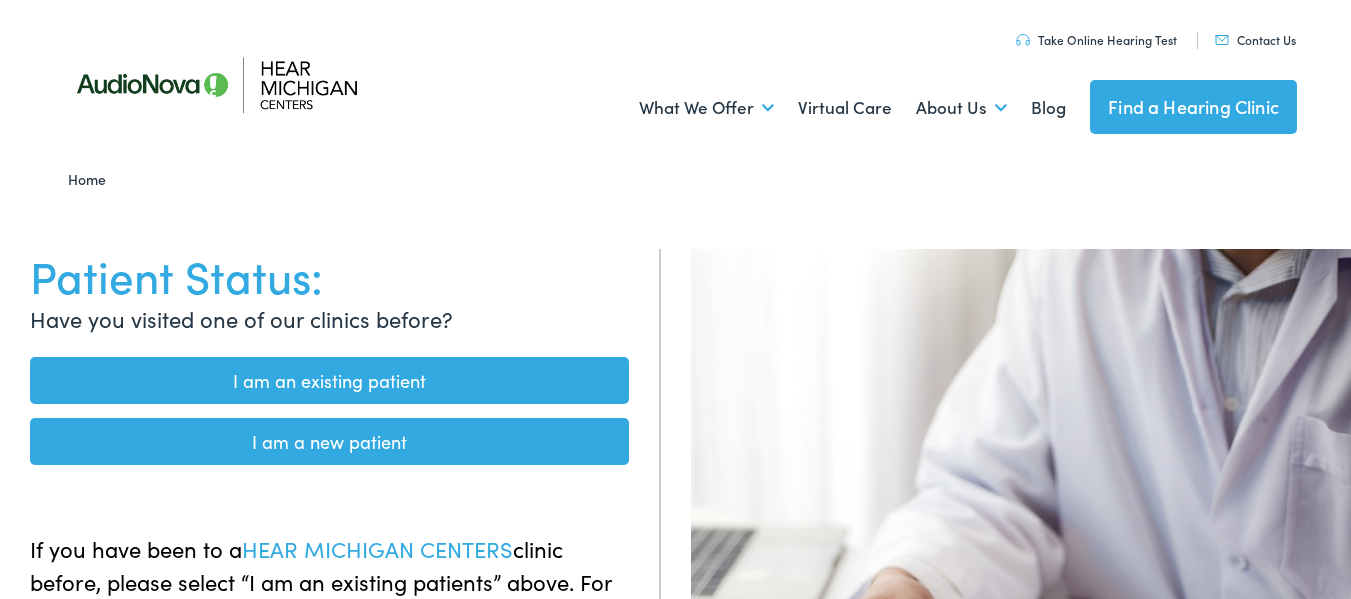 scroll, scrollTop: 0, scrollLeft: 0, axis: both 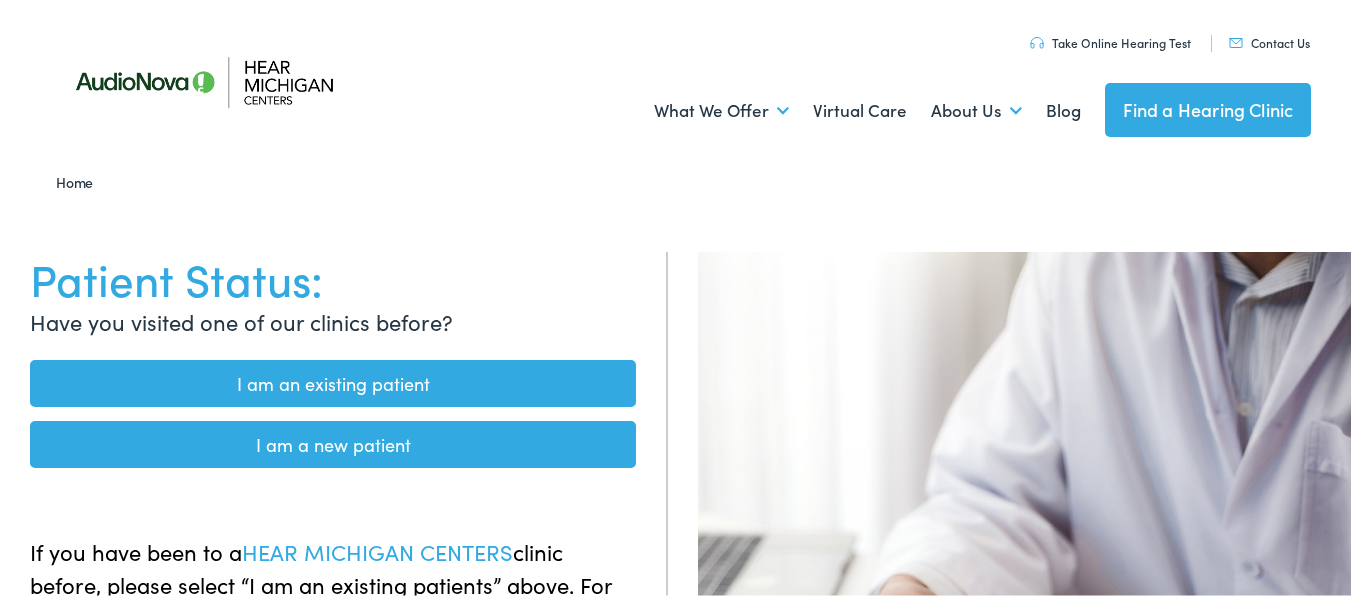 click on "I am an existing patient" at bounding box center (333, 380) 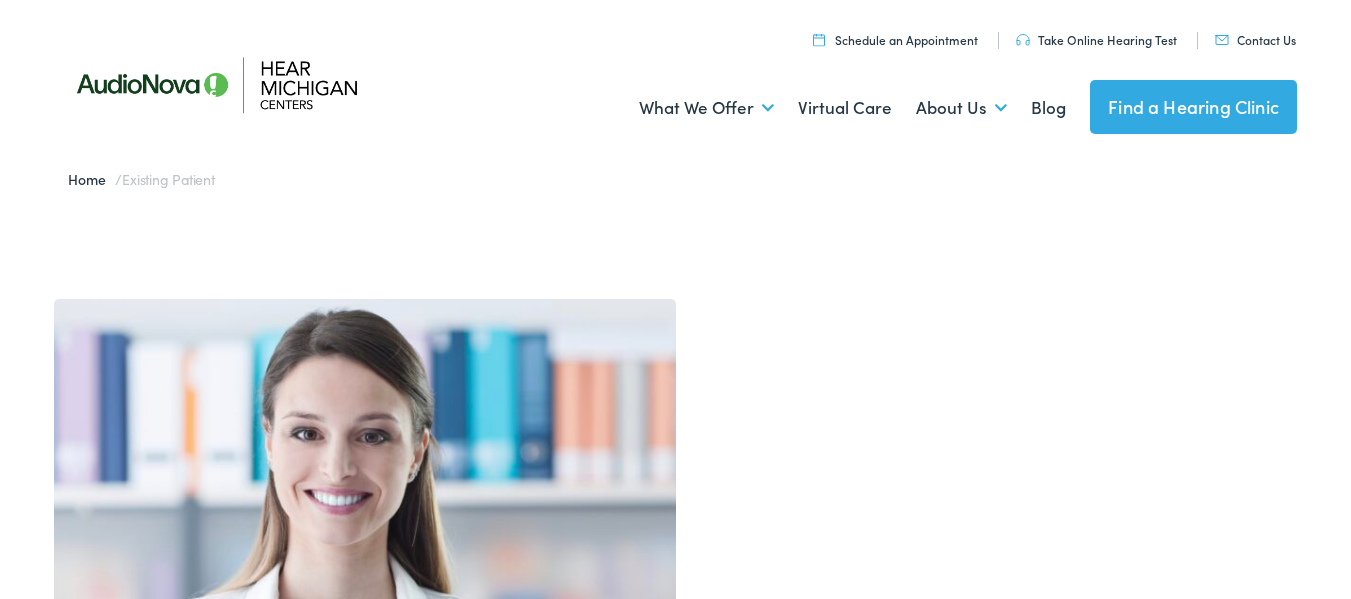 scroll, scrollTop: 0, scrollLeft: 0, axis: both 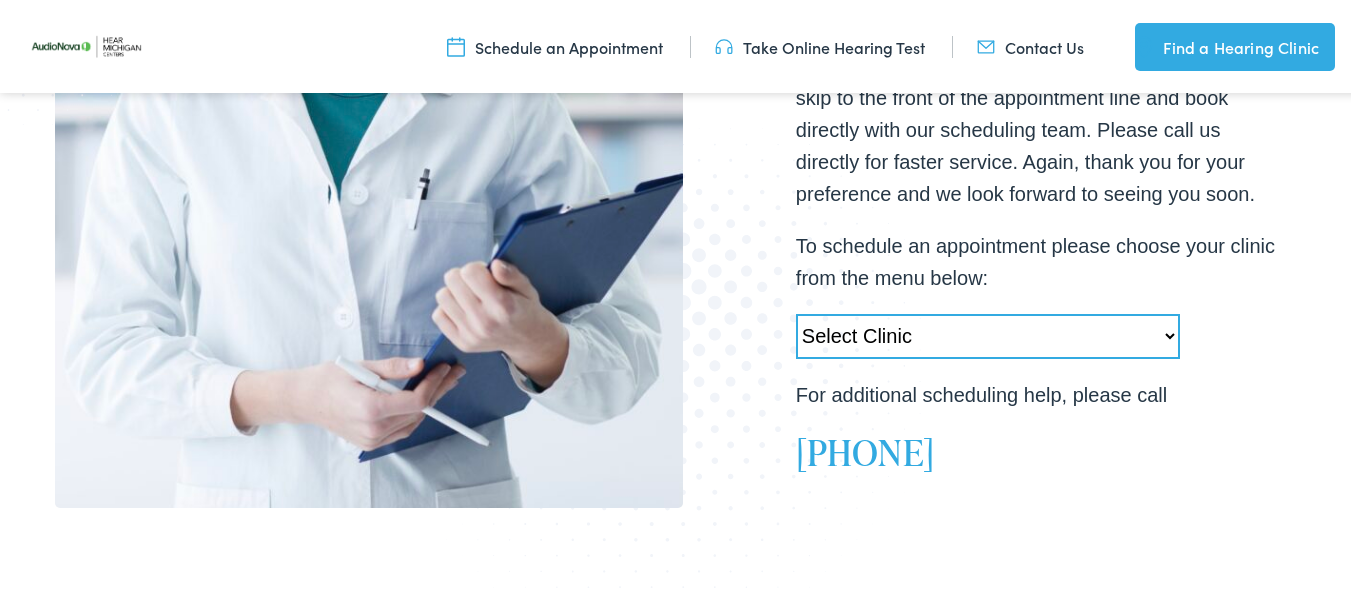 click on "Select Clinic Swartz Creek-MI-AudioNova 6203 Miller Rd Muskegon-MI-AudioNova 1155 East Sherman Blvd. Ludington-MI-AudioNova 325 N. Jebavy Dr. St. Clair Shores-MI-AudioNova 30128 Harper Ave. Livonia-MI-AudioNova 31160 Five Mile Road Indian River-MI-AudioNova 6301 M-68 Fremont-MI-AudioNova 1019 West Main Street Chelsea-MI-AudioNova 1171 S. Main Street Charlevoix-MI-AudioNova 173 M-66 Highway Allegan-MI-AudioNova 425 Cutler Street Zeeland-MI-AudioNova 400 South State St. Stevensville-MI-AudioNova 4231 Red Arrow Highway Saginaw-MI-AudioNova 4600 Fashion Square Blvd. Portage-MI-AudioNova 576 Romence Road Mt Pleasant-MI-AudioNova 405 S. Mission St. Grand Rapids-MI-AudioNova 4232 29th St SE Hastings-MI-AudioNova 618 W. State Street Grand Haven-MI-AudioNova 601 S. Beacon Blvd. Sturgis-MI-AudioNova 1613 E Chicago Rd. Ionia-MI-AudioNova 537 W Main St. Greenville-MI-AudioNova 709 S. Greenville W Dr. Grandville-MI-AudioNova 4072 Chicago Drive Grand Rapids-MI-AudioNova 5020 East Beltline North East" at bounding box center (1036, 333) 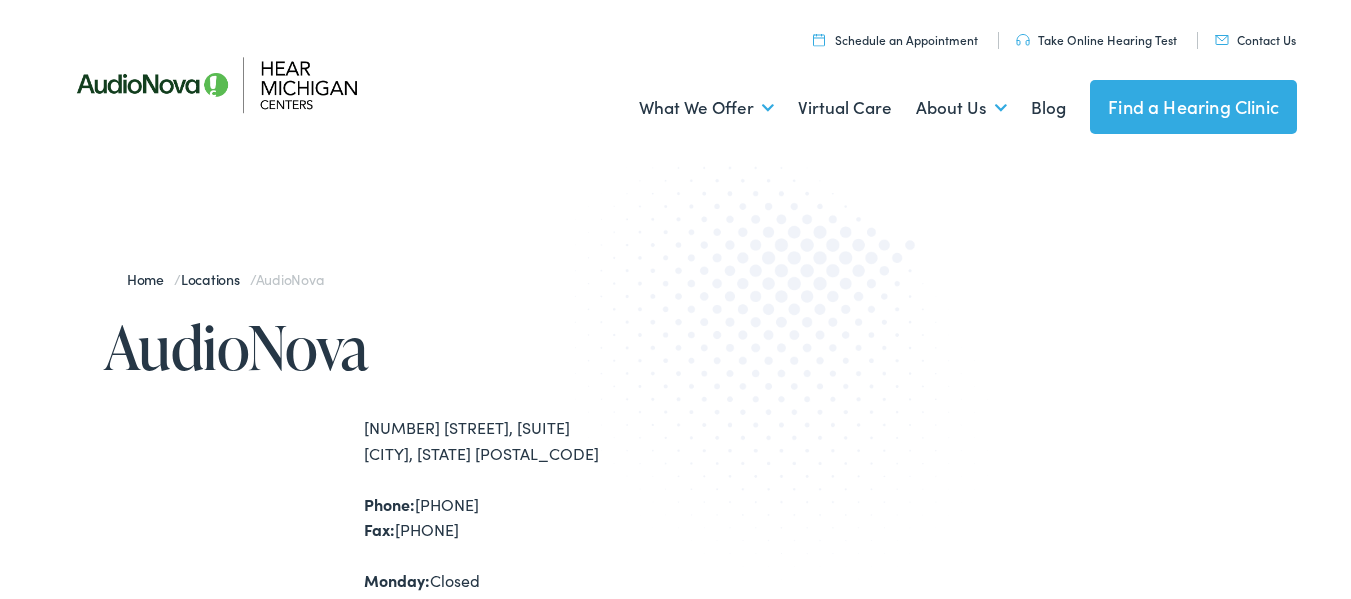 scroll, scrollTop: 0, scrollLeft: 0, axis: both 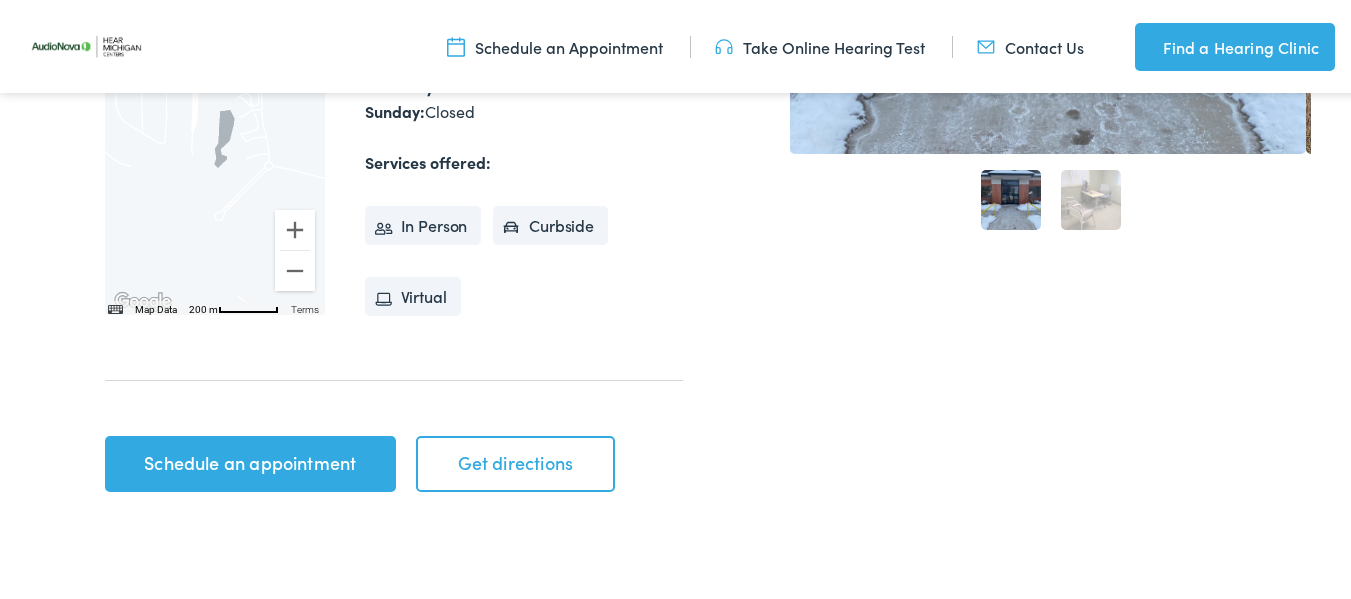 click on "Schedule an appointment" at bounding box center (250, 461) 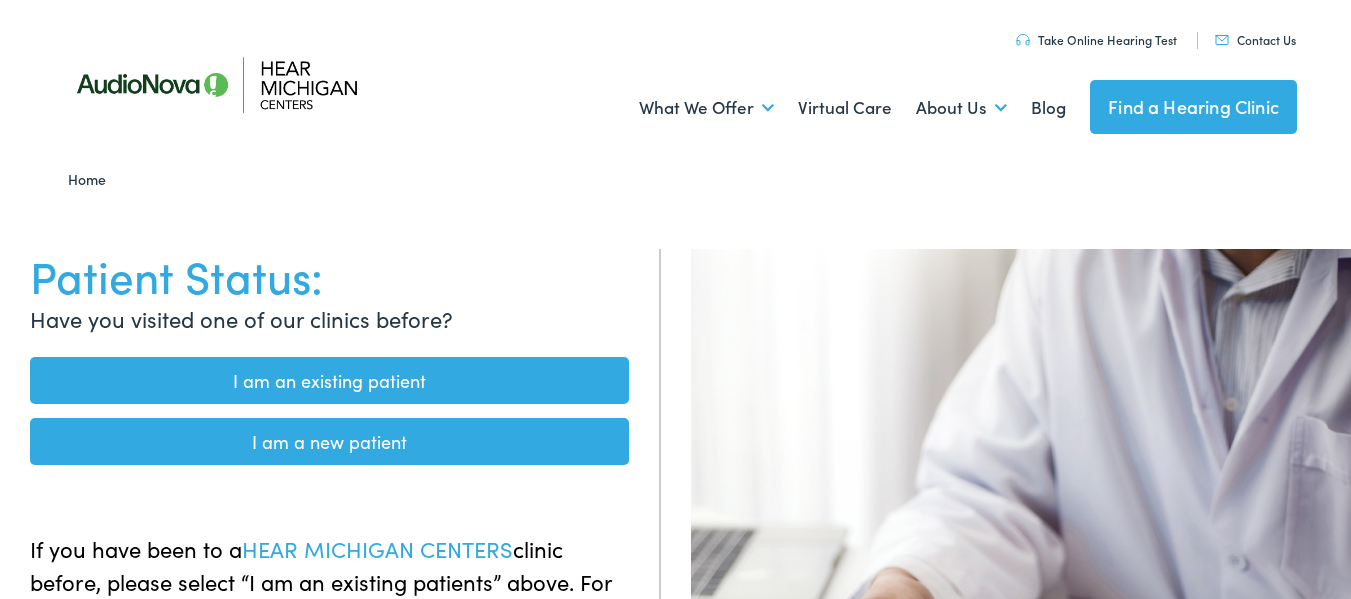 scroll, scrollTop: 0, scrollLeft: 0, axis: both 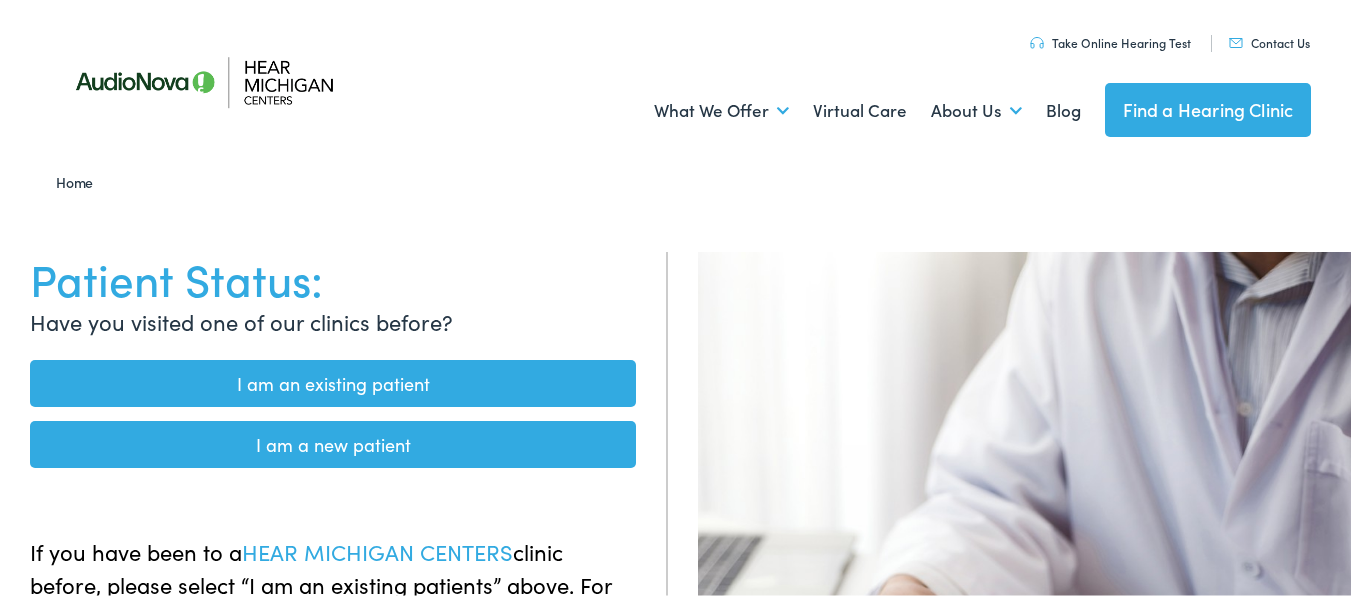 click on "I am an existing patient" at bounding box center (333, 380) 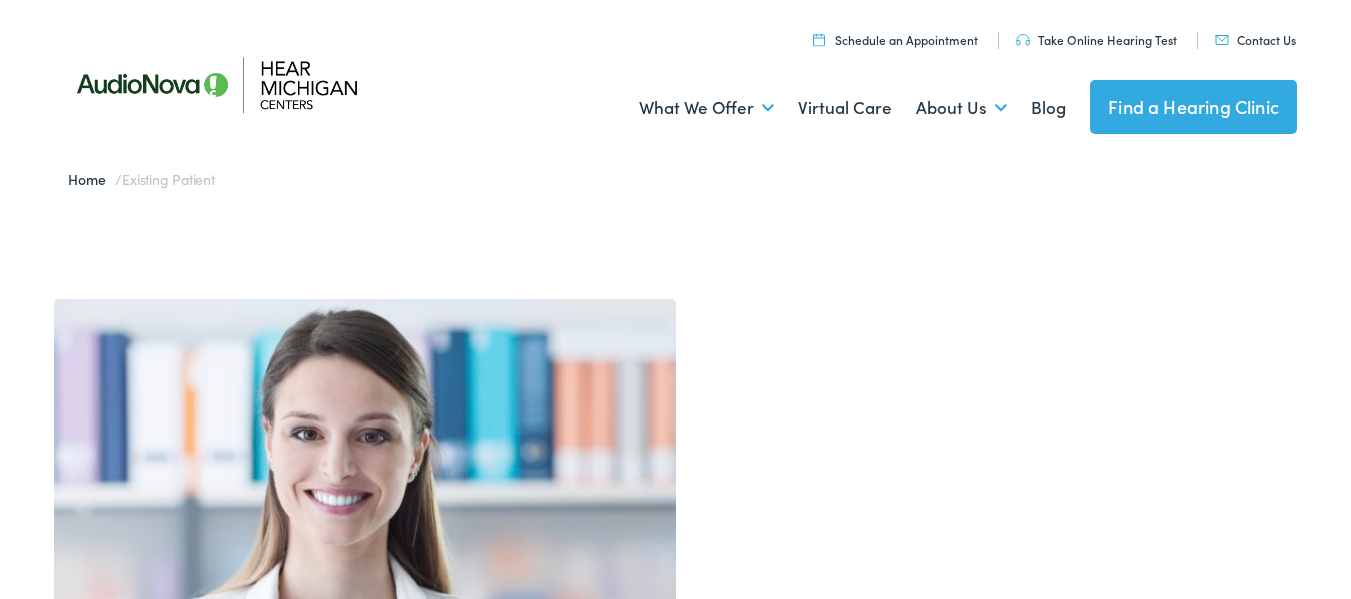 scroll, scrollTop: 0, scrollLeft: 0, axis: both 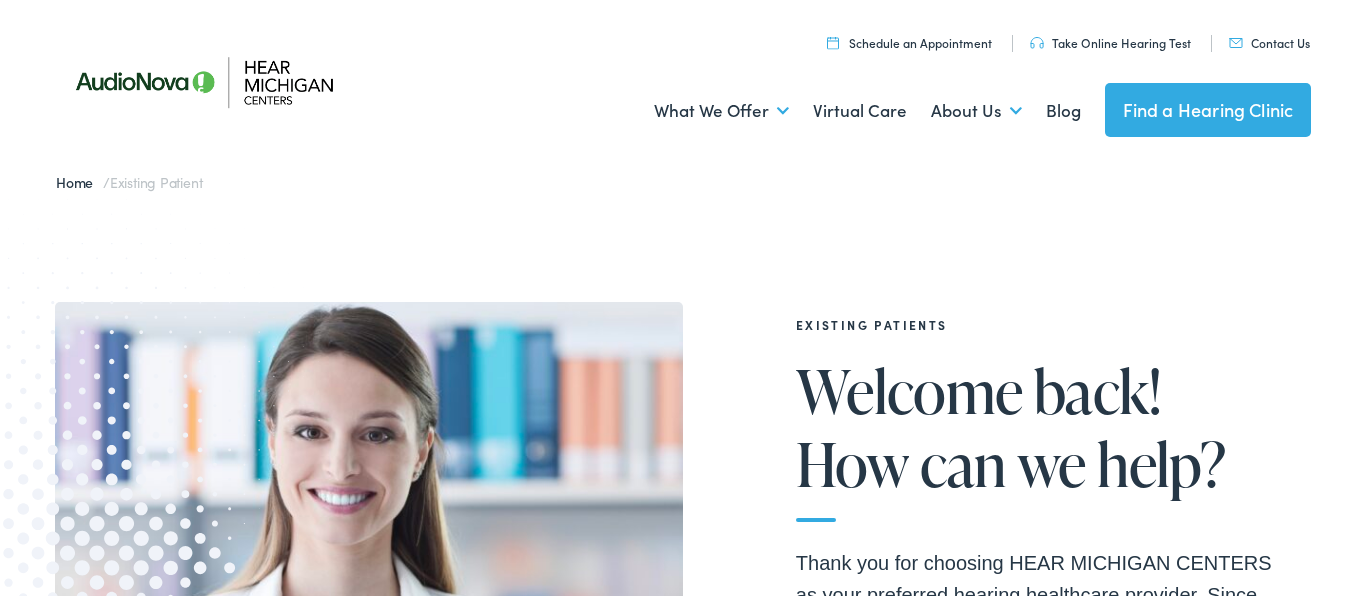 click on "Schedule an Appointment" at bounding box center [909, 39] 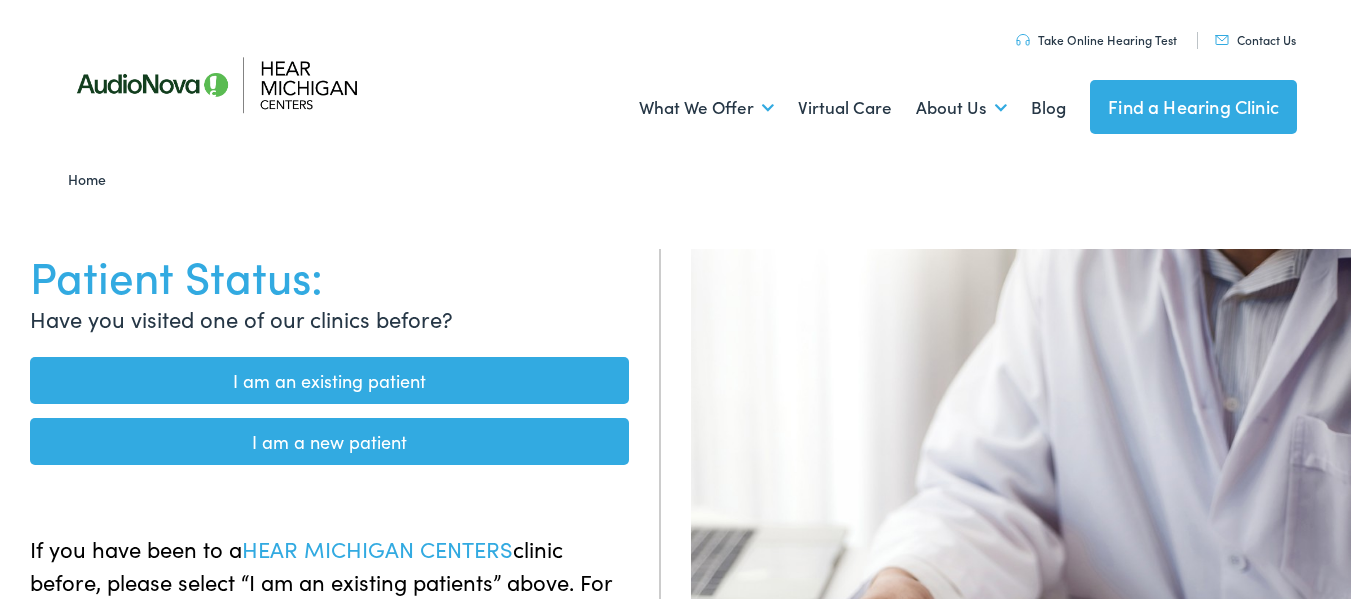 scroll, scrollTop: 0, scrollLeft: 0, axis: both 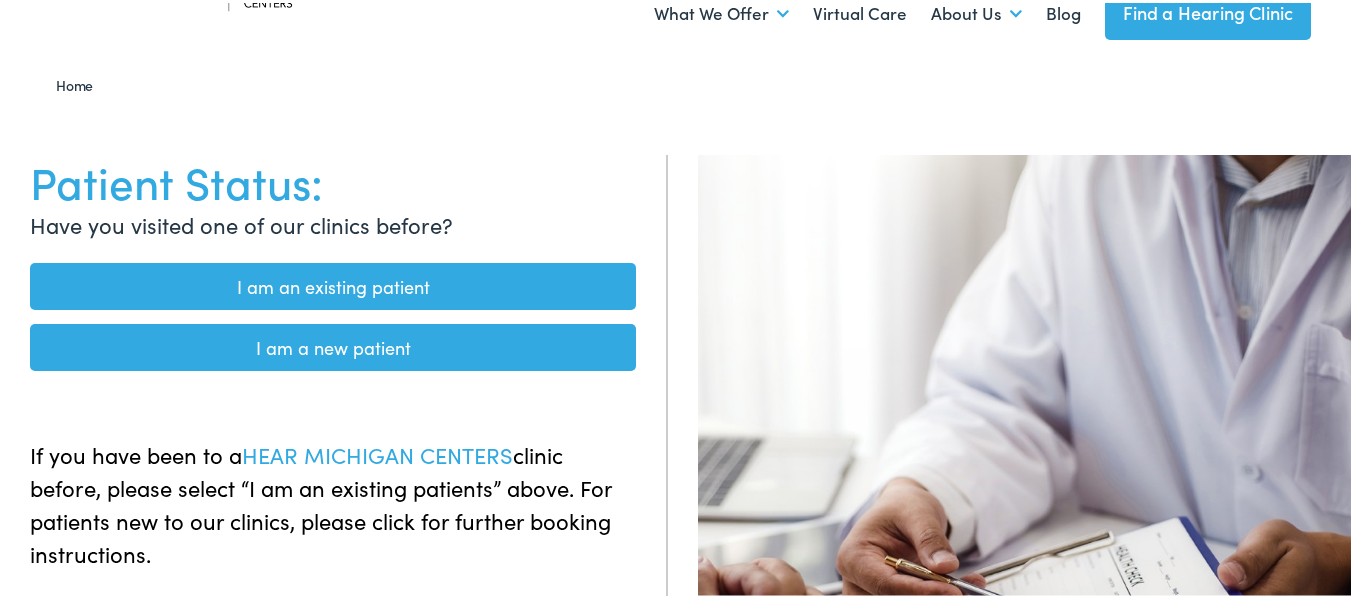 click on "I am an existing patient" at bounding box center [333, 283] 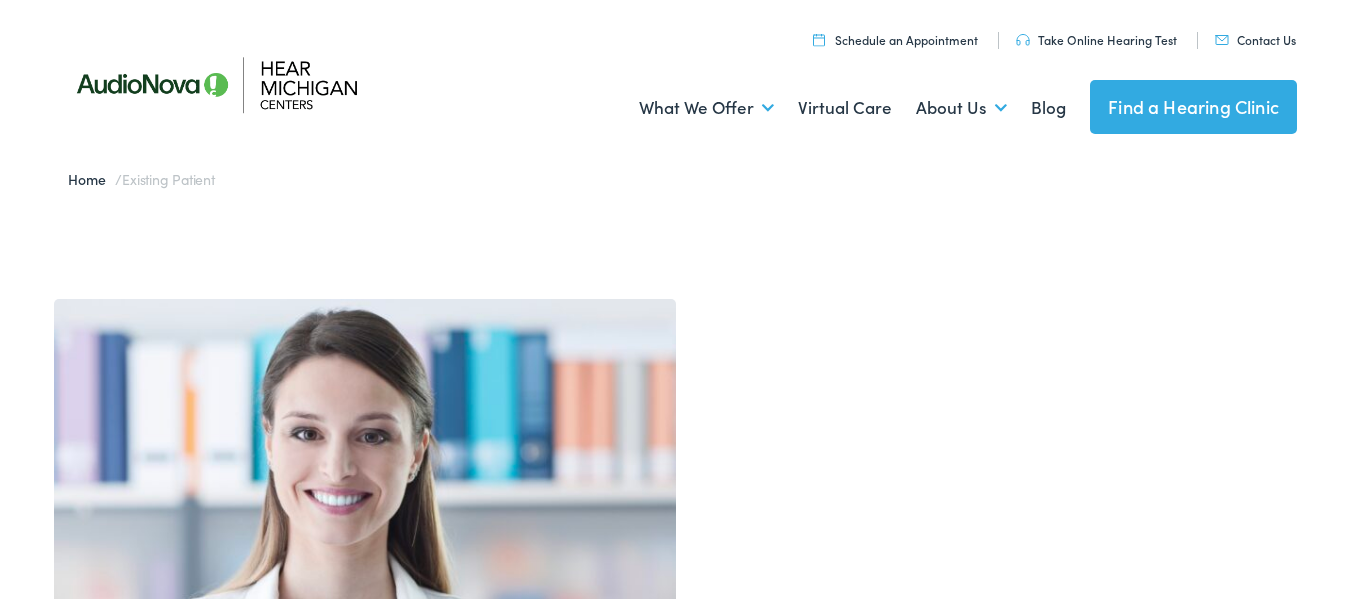 scroll, scrollTop: 0, scrollLeft: 0, axis: both 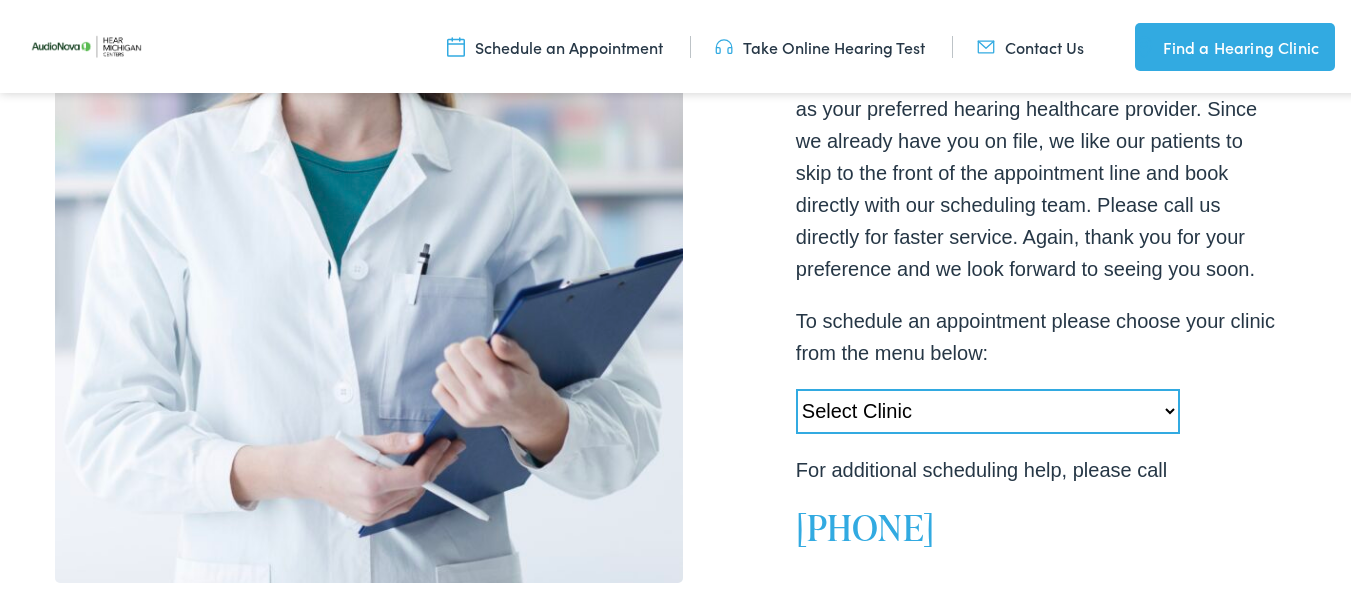 click on "Select Clinic Swartz Creek-MI-AudioNova 6203 Miller Rd Muskegon-MI-AudioNova 1155 East Sherman Blvd. Ludington-MI-AudioNova 325 N. Jebavy Dr. St. Clair Shores-MI-AudioNova 30128 Harper Ave. Livonia-MI-AudioNova 31160 Five Mile Road Indian River-MI-AudioNova 6301 M-68 Fremont-MI-AudioNova 1019 West Main Street Chelsea-MI-AudioNova 1171 S. Main Street Charlevoix-MI-AudioNova 173 M-66 Highway Allegan-MI-AudioNova 425 Cutler Street Zeeland-MI-AudioNova 400 South State St. Stevensville-MI-AudioNova 4231 Red Arrow Highway Saginaw-MI-AudioNova 4600 Fashion Square Blvd. Portage-MI-AudioNova 576 Romence Road Mt Pleasant-MI-AudioNova 405 S. Mission St. Grand Rapids-MI-AudioNova 4232 29th St SE Hastings-MI-AudioNova 618 W. State Street Grand Haven-MI-AudioNova 601 S. Beacon Blvd. Sturgis-MI-AudioNova 1613 E Chicago Rd. Ionia-MI-AudioNova 537 W Main St. Greenville-MI-AudioNova 709 S. Greenville W Dr. Grandville-MI-AudioNova 4072 Chicago Drive Grand Rapids-MI-AudioNova 5020 East Beltline North East" at bounding box center (988, 408) 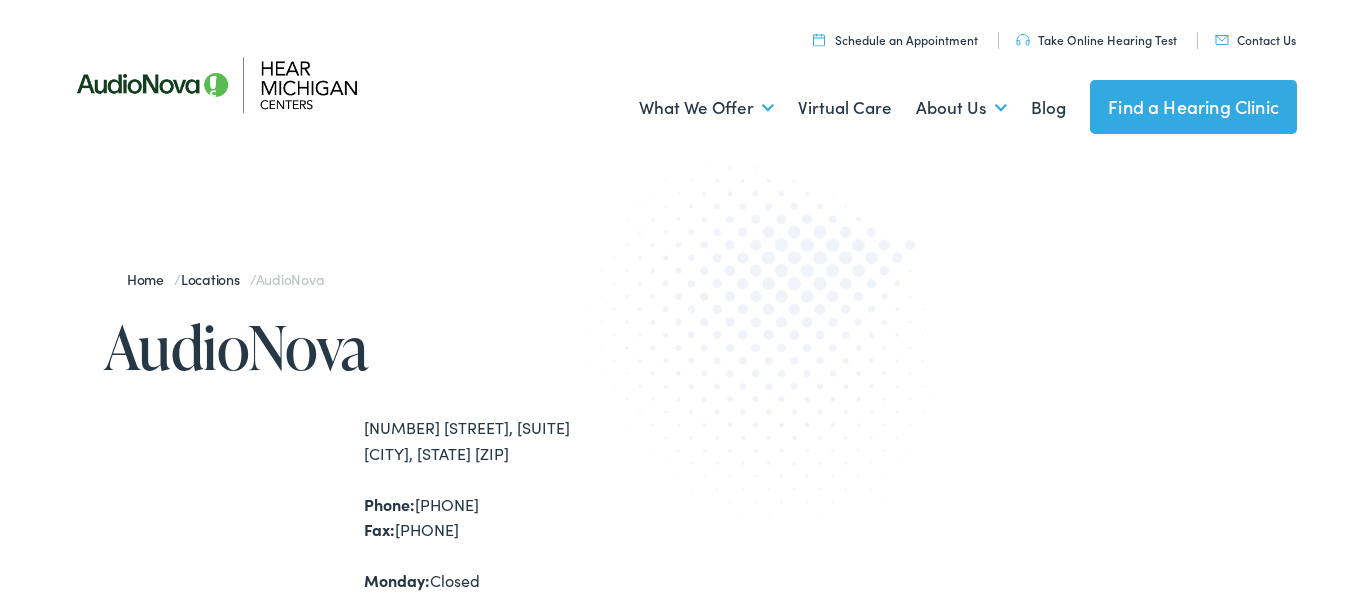 scroll, scrollTop: 0, scrollLeft: 0, axis: both 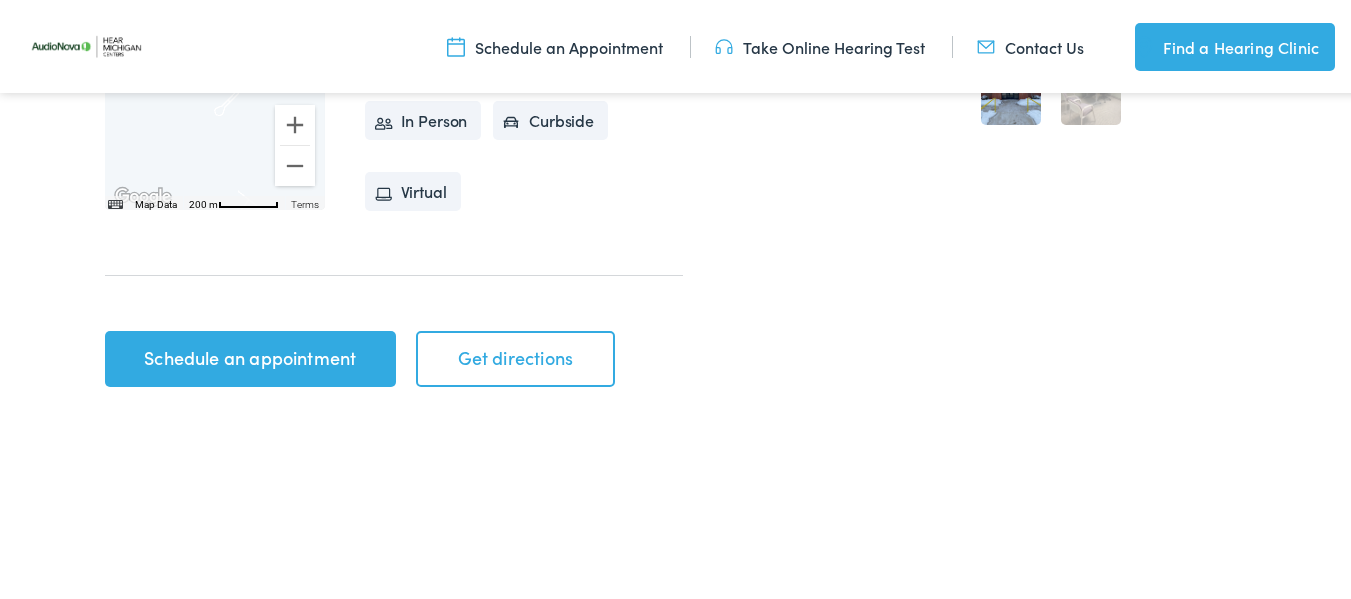 click on "Schedule an appointment" at bounding box center (250, 356) 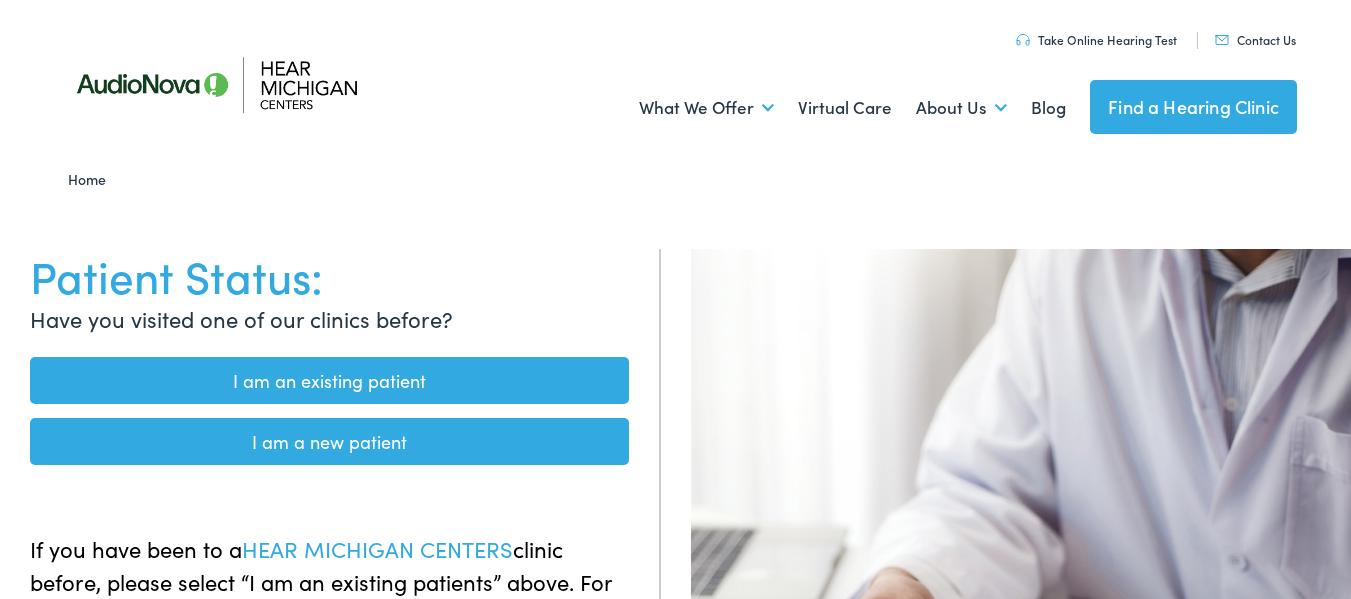 click on "I am an existing patient" at bounding box center (329, 380) 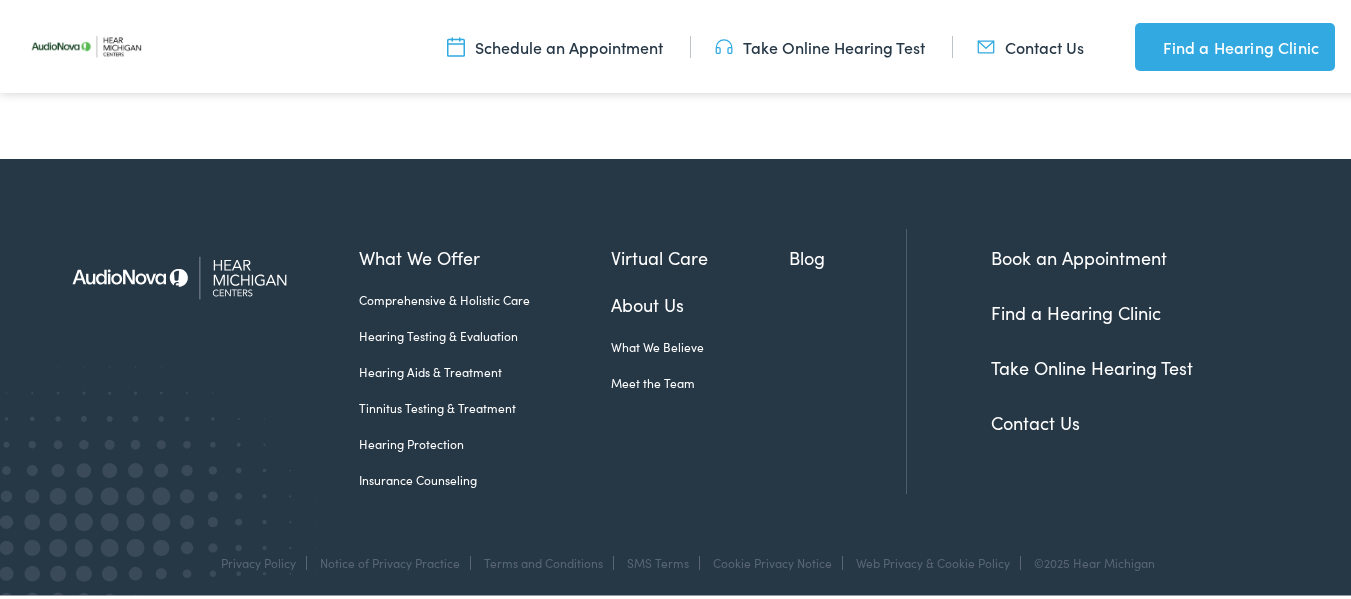 scroll, scrollTop: 0, scrollLeft: 0, axis: both 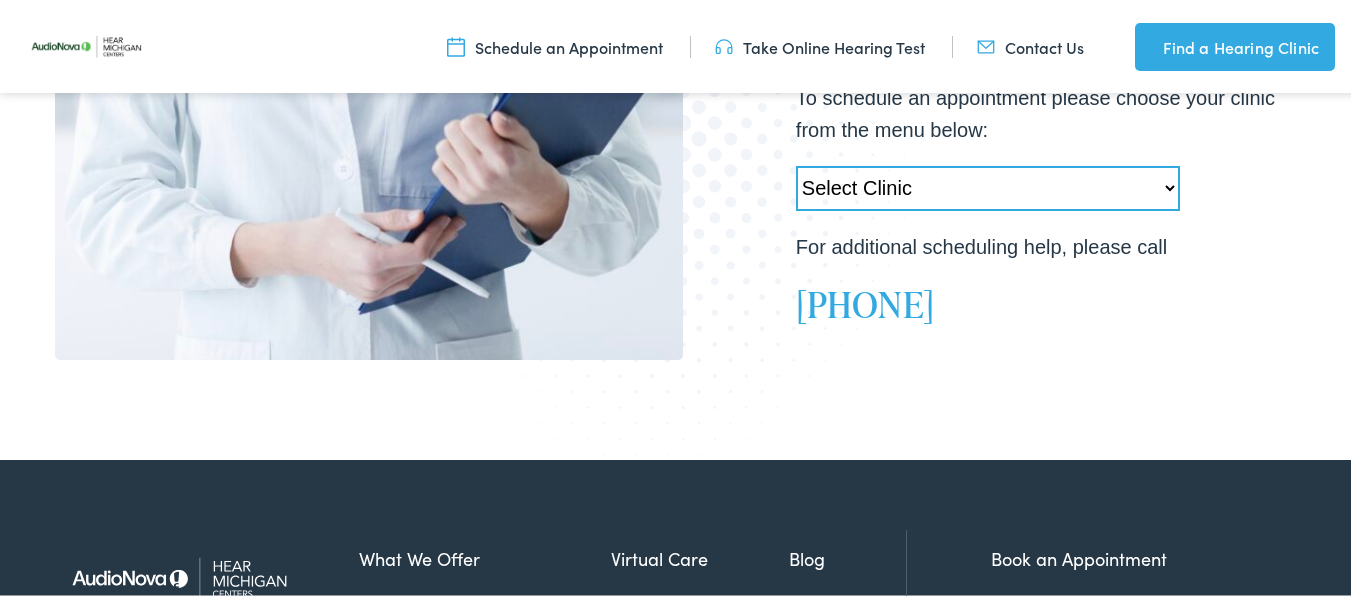 click on "Select Clinic [CITY]-[STATE]-[BRAND] [NUMBER] [STREET] [CITY]-[STATE]-[BRAND] [NUMBER] [STREET] [CITY]-[STATE]-[BRAND] [NUMBER] [STREET] [CITY]-[STATE]-[BRAND] [NUMBER] [STREET] [CITY]-[STATE]-[BRAND] [NUMBER] [STREET] [CITY]-[STATE]-[BRAND] [NUMBER] [STREET] [CITY]-[STATE]-[BRAND] [NUMBER] [STREET] [CITY]-[STATE]-[BRAND] [NUMBER] [STREET] [CITY]-[STATE]-[BRAND] [NUMBER] [STREET] [CITY]-[STATE]-[BRAND] [NUMBER] [STREET] [CITY]-[STATE]-[BRAND] [NUMBER] [STREET] [CITY]-[STATE]-[BRAND] [NUMBER] [STREET] [CITY]-[STATE]-[BRAND] [NUMBER] [STREET] [CITY]-[STATE]-[BRAND] [NUMBER] [STREET] [CITY]-[STATE]-[BRAND] [NUMBER] [STREET] [CITY]-[STATE]-[BRAND] [NUMBER] [STREET] [CITY]-[STATE]-[BRAND] [NUMBER] [STREET] [CITY]-[STATE]-[BRAND] [NUMBER] [STREET] [CITY]-[STATE]-[BRAND] [NUMBER] [STREET] [CITY]-[STATE]-[BRAND] [NUMBER] [STREET] [CITY]-[STATE]-[BRAND] [NUMBER] [STREET]" at bounding box center (988, 185) 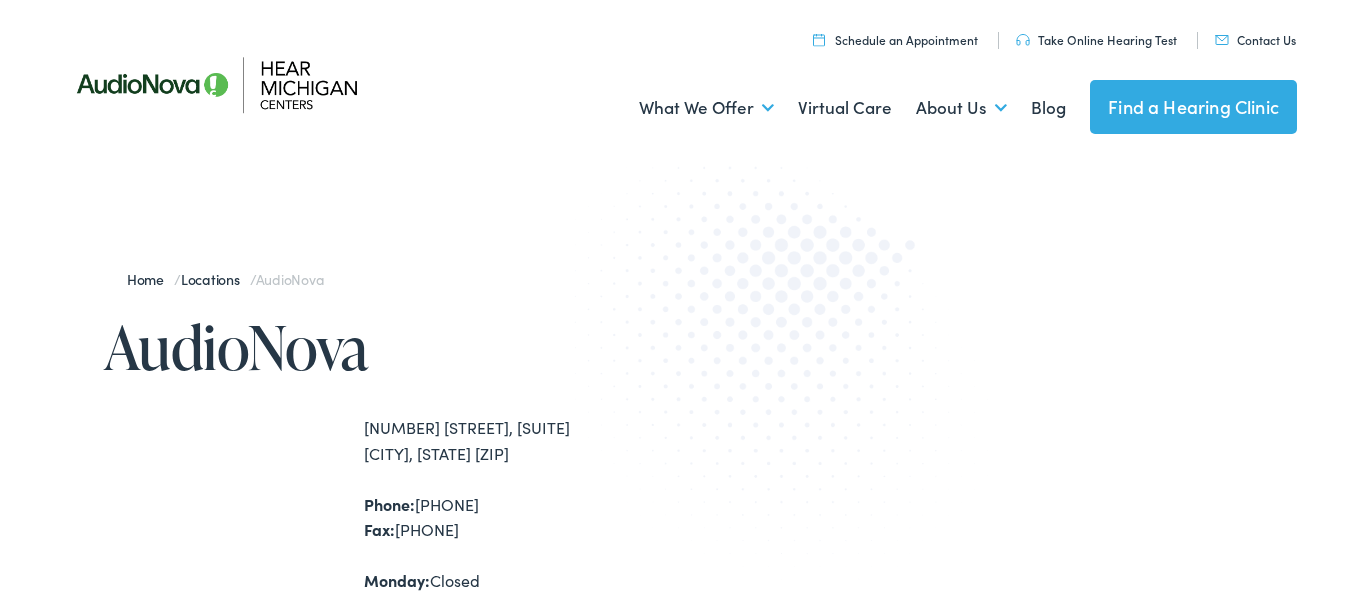 scroll, scrollTop: 0, scrollLeft: 0, axis: both 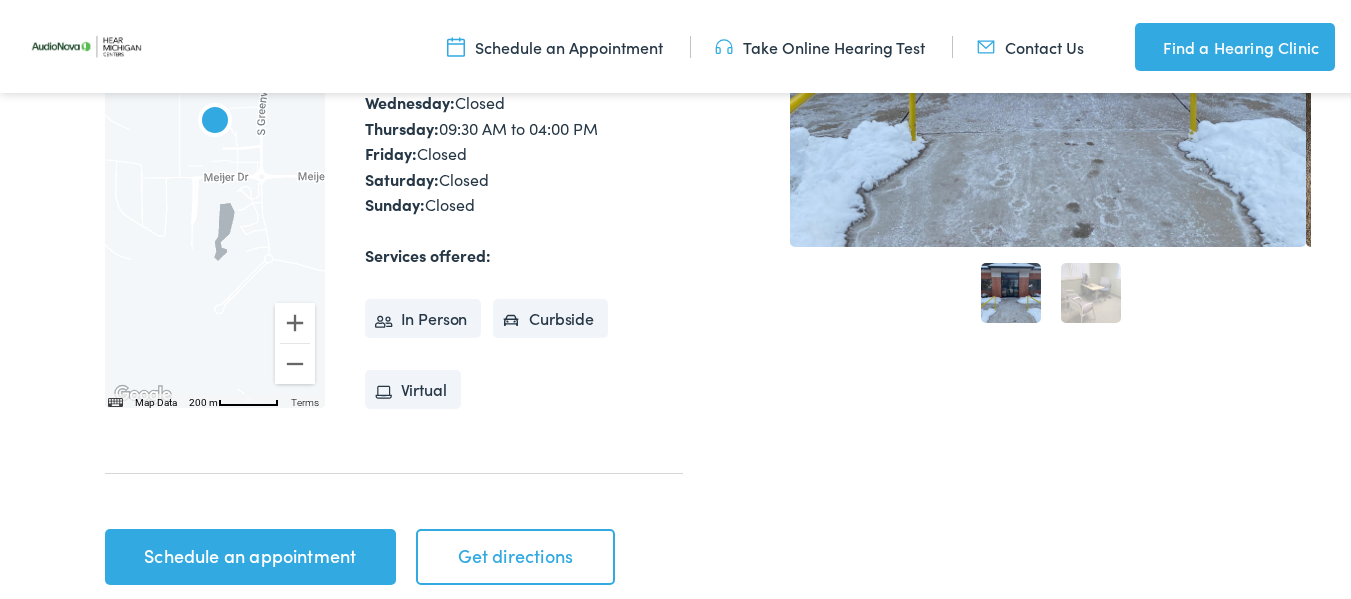 click on "Schedule an appointment" at bounding box center (250, 554) 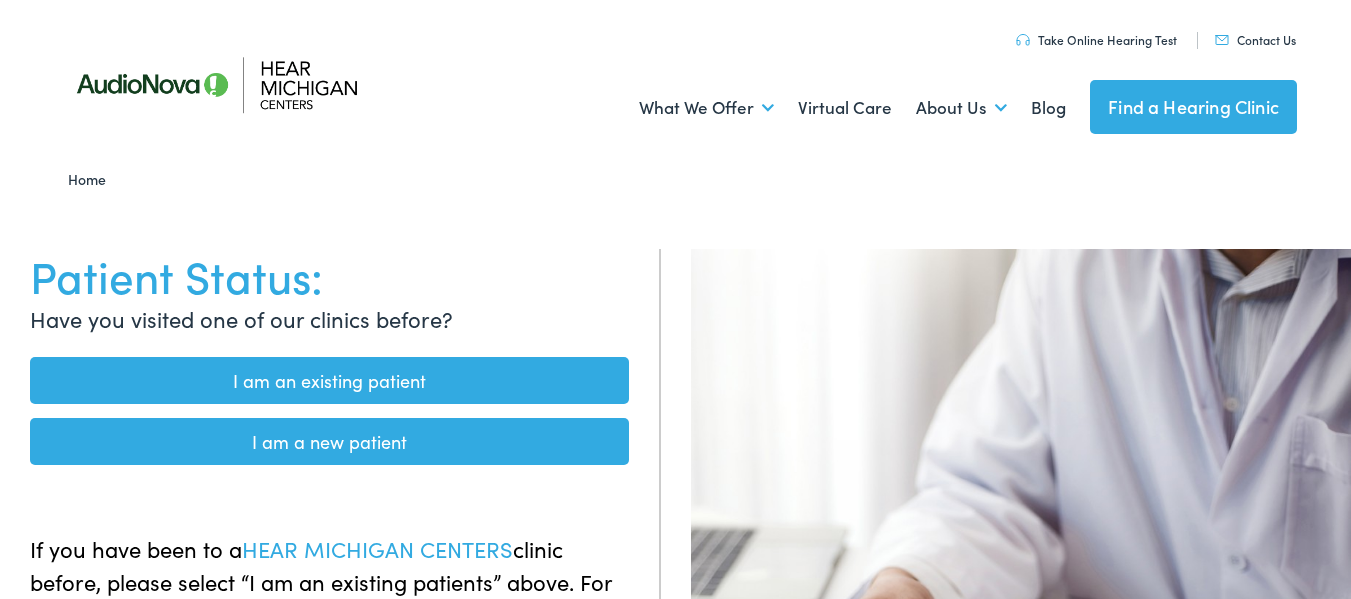 scroll, scrollTop: 0, scrollLeft: 0, axis: both 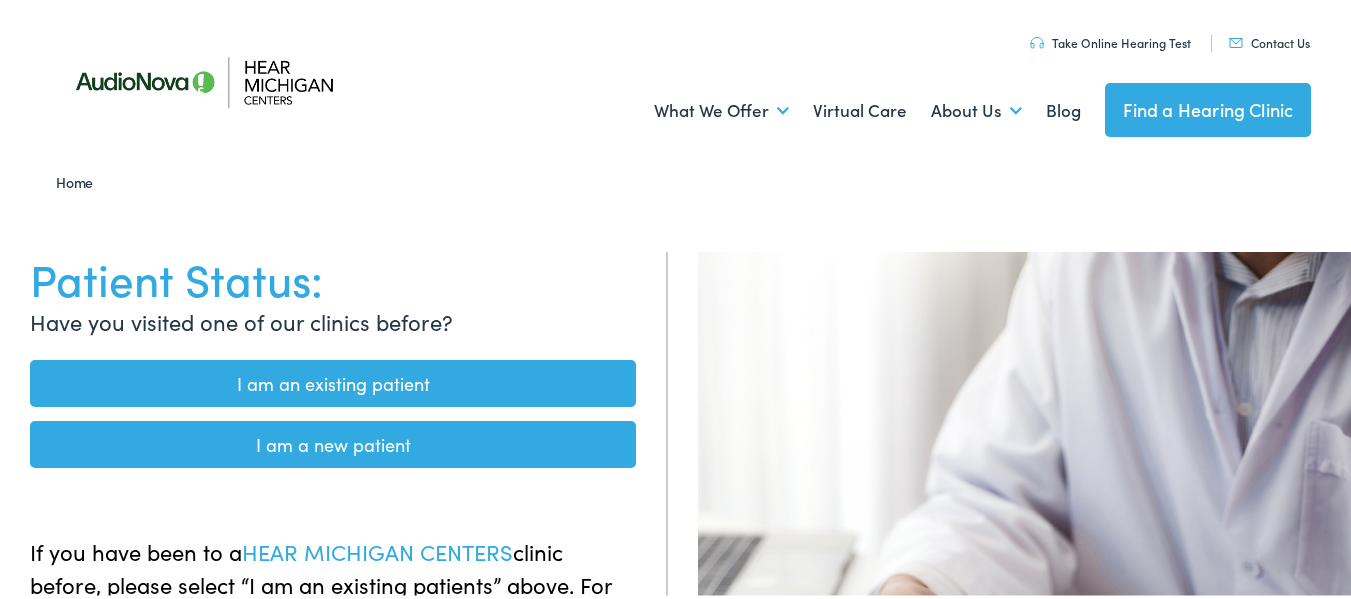 click on "I am an existing patient" at bounding box center [333, 380] 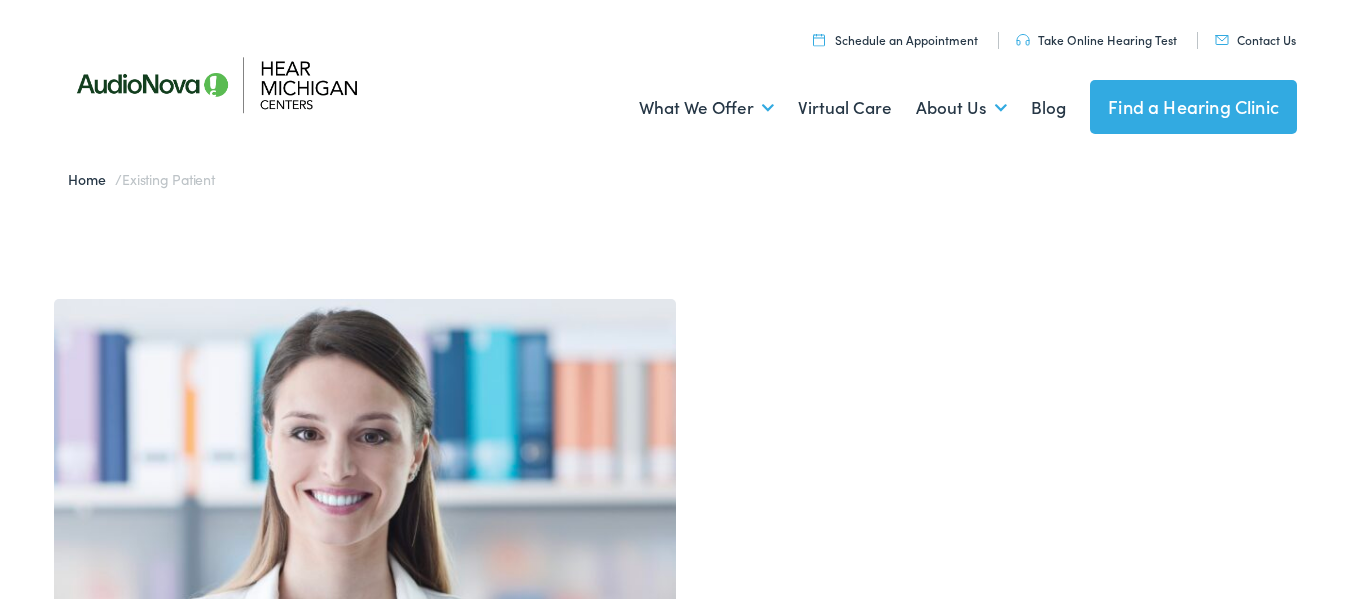 scroll, scrollTop: 0, scrollLeft: 0, axis: both 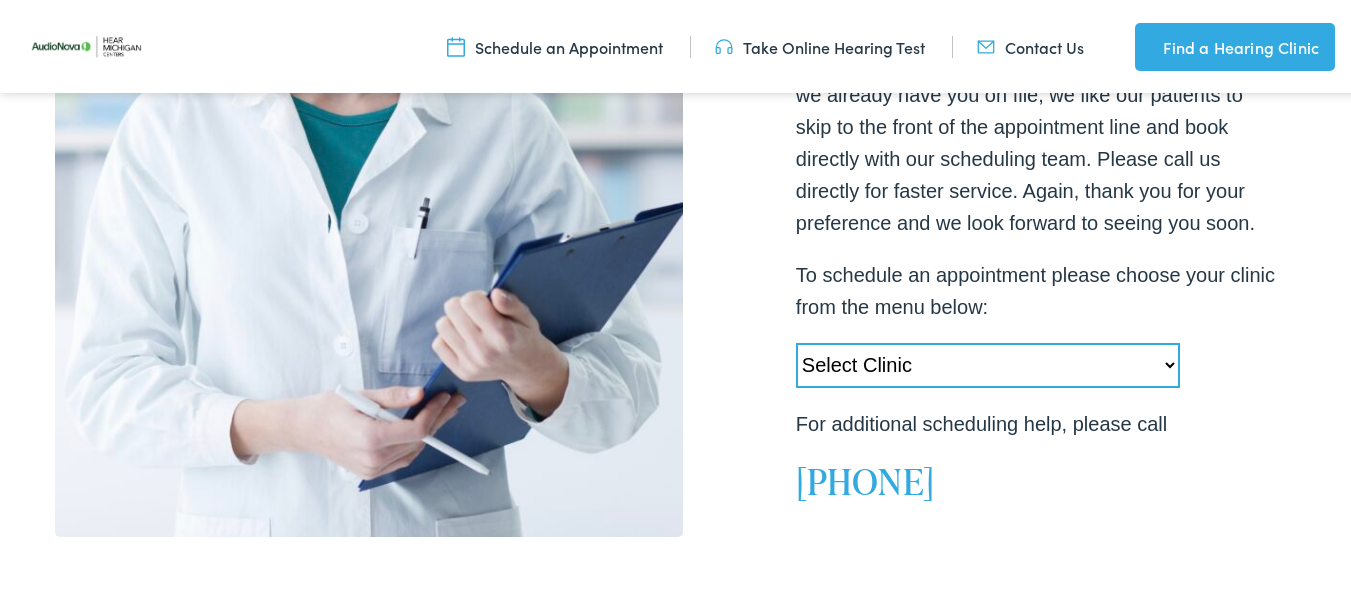 click on "Select Clinic Swartz Creek-MI-AudioNova 6203 Miller Rd Muskegon-MI-AudioNova 1155 East Sherman Blvd. Ludington-MI-AudioNova 325 N. Jebavy Dr. St. Clair Shores-MI-AudioNova 30128 Harper Ave. Livonia-MI-AudioNova 31160 Five Mile Road Indian River-MI-AudioNova 6301 M-68 Fremont-MI-AudioNova 1019 West Main Street Chelsea-MI-AudioNova 1171 S. Main Street Charlevoix-MI-AudioNova 173 M-66 Highway Allegan-MI-AudioNova 425 Cutler Street Zeeland-MI-AudioNova 400 South State St. Stevensville-MI-AudioNova 4231 Red Arrow Highway Saginaw-MI-AudioNova 4600 Fashion Square Blvd. Portage-MI-AudioNova 576 Romence Road Mt Pleasant-MI-AudioNova 405 S. Mission St. Grand Rapids-MI-AudioNova 4232 29th St SE Hastings-MI-AudioNova 618 W. State Street Grand Haven-MI-AudioNova 601 S. Beacon Blvd. Sturgis-MI-AudioNova 1613 E Chicago Rd. Ionia-MI-AudioNova 537 W Main St. Greenville-MI-AudioNova 709 S. Greenville W Dr. Grandville-MI-AudioNova 4072 Chicago Drive Grand Rapids-MI-AudioNova 5020 East Beltline North East" at bounding box center [988, 362] 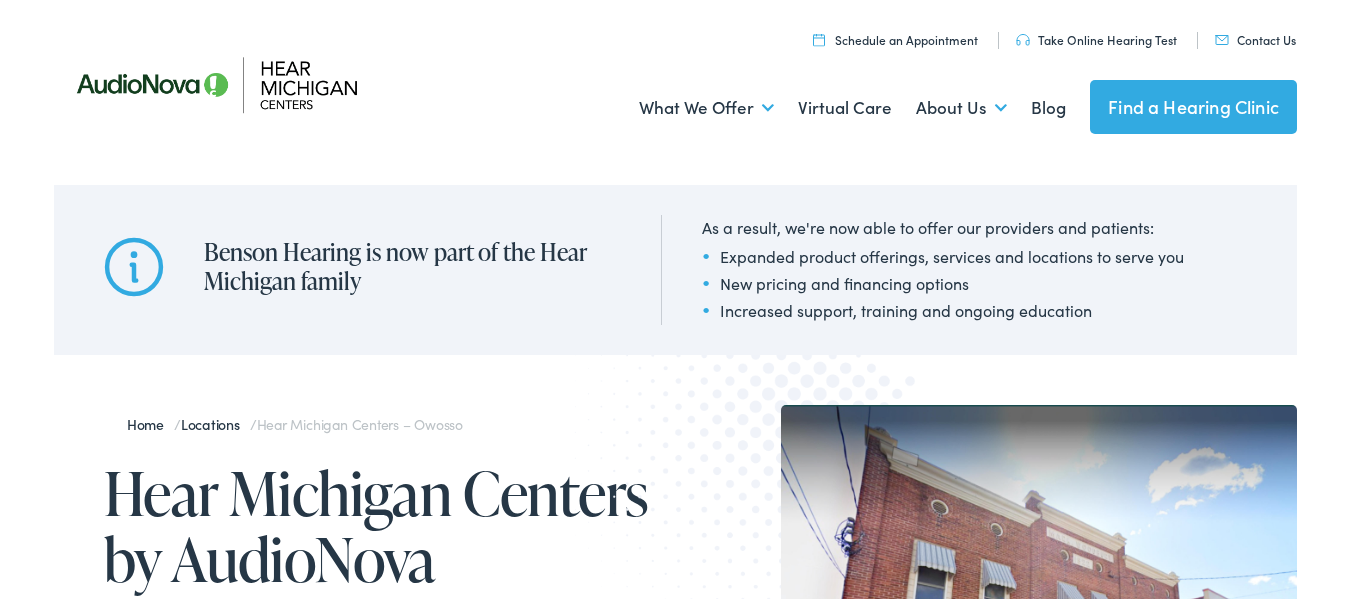 scroll, scrollTop: 0, scrollLeft: 0, axis: both 